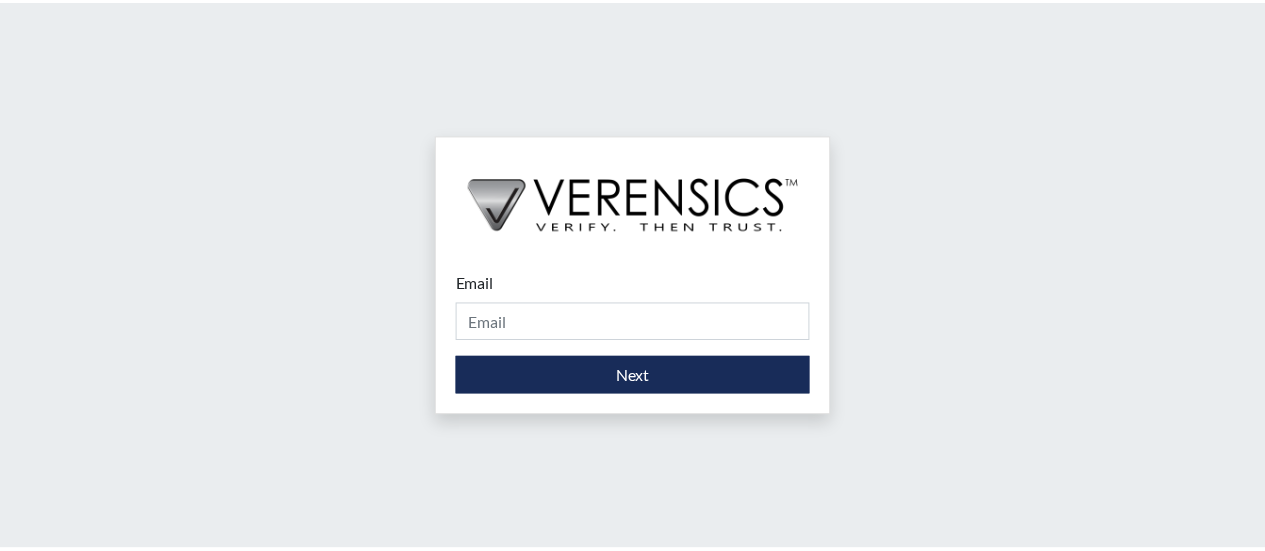 scroll, scrollTop: 0, scrollLeft: 0, axis: both 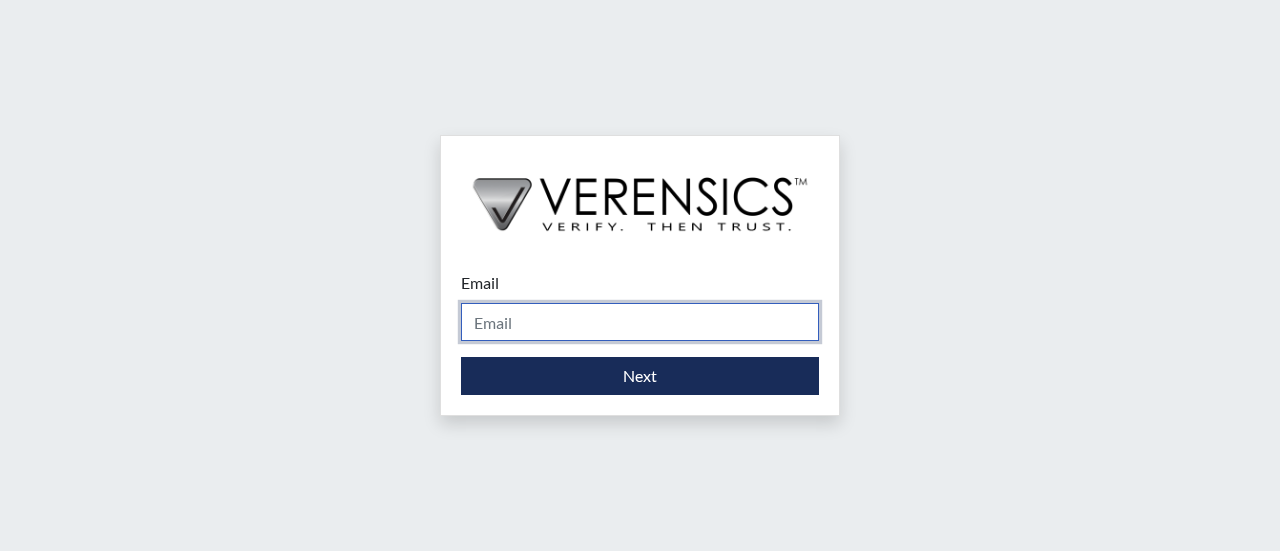 click on "Email" at bounding box center [640, 322] 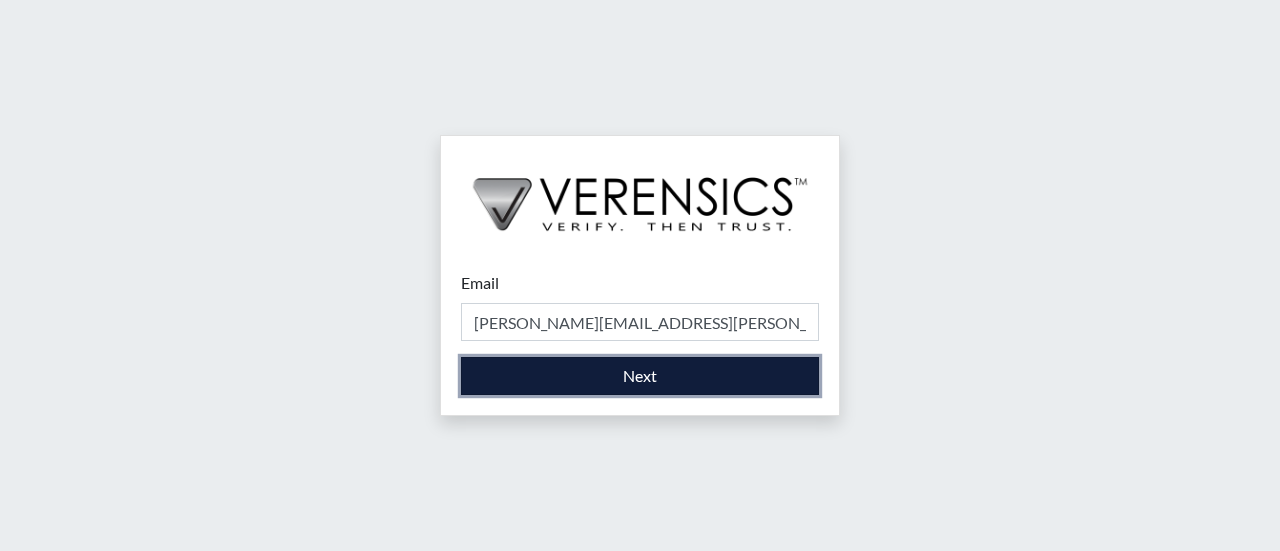 click on "Next" at bounding box center [640, 376] 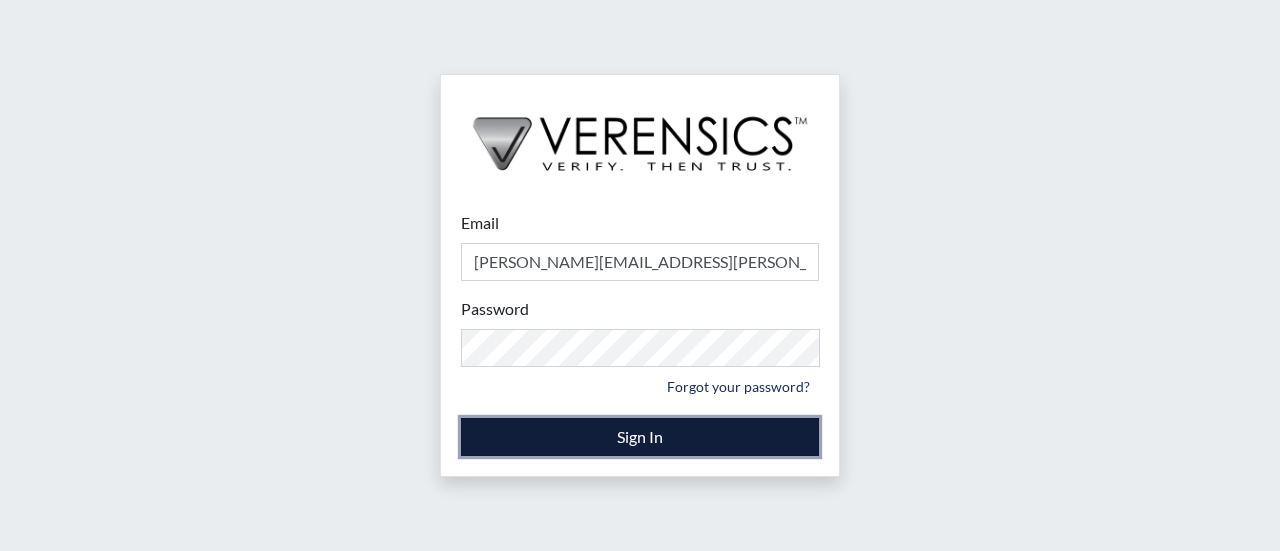 click on "Sign In" at bounding box center [640, 437] 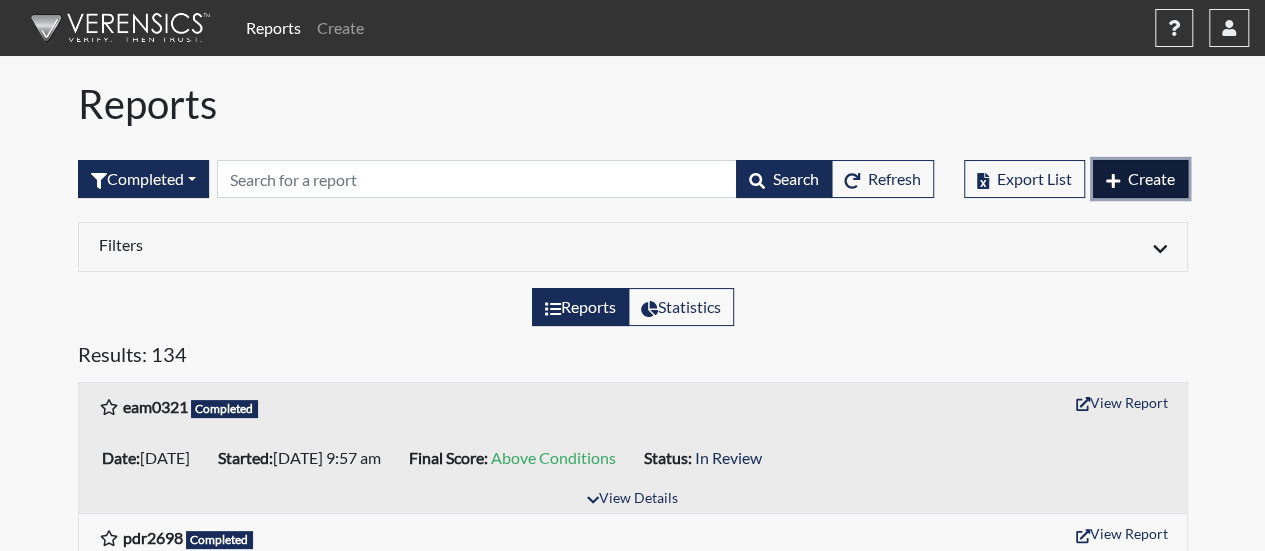 click on "Create" at bounding box center (1140, 179) 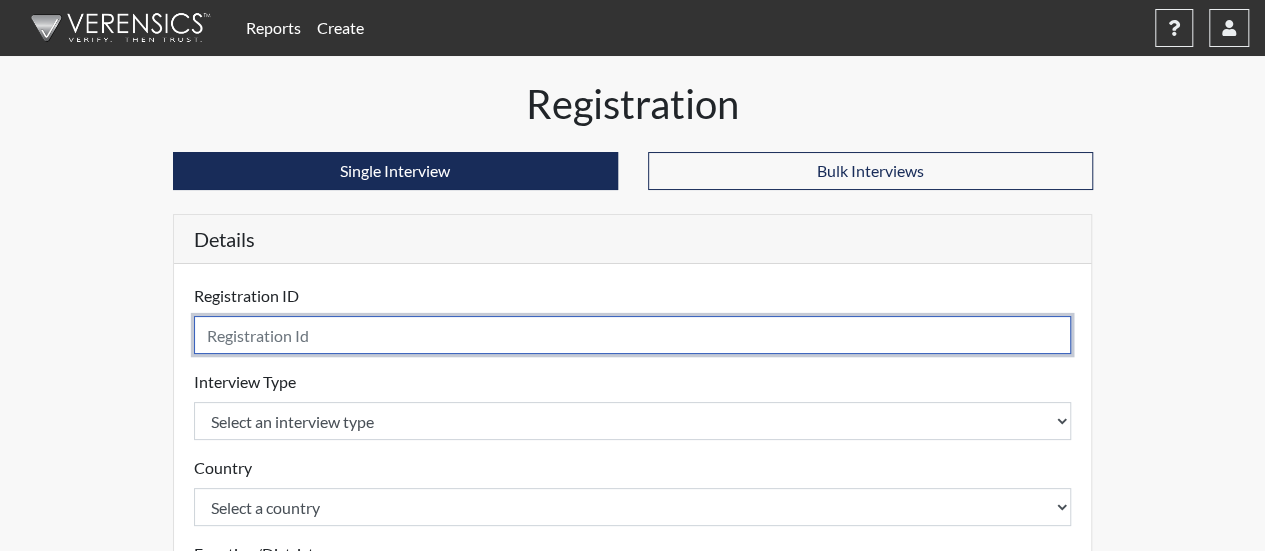 click at bounding box center (633, 335) 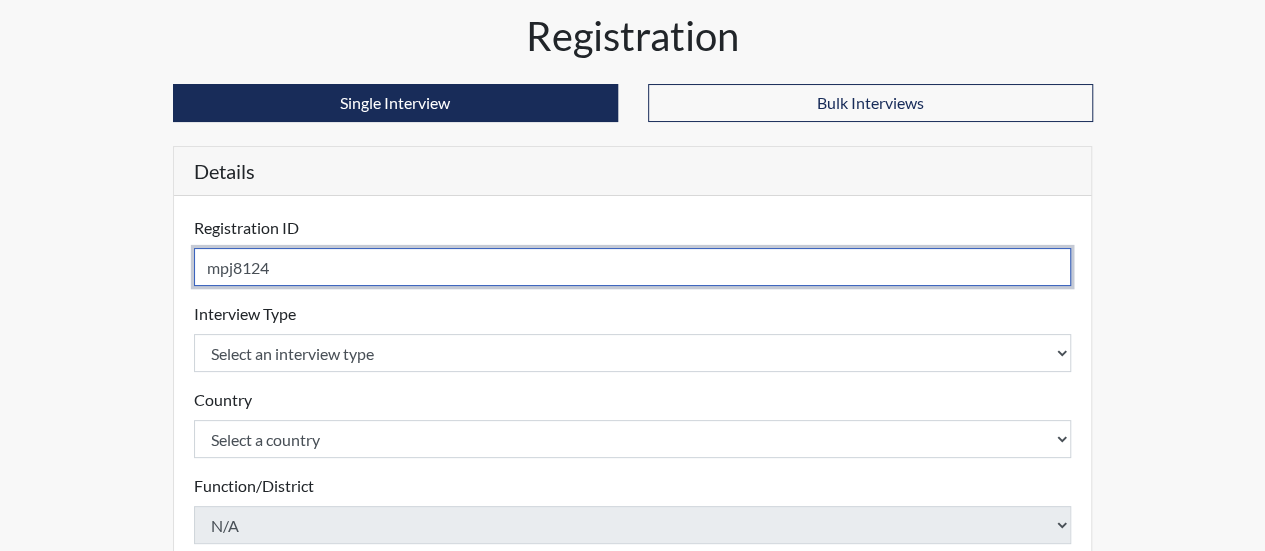 scroll, scrollTop: 100, scrollLeft: 0, axis: vertical 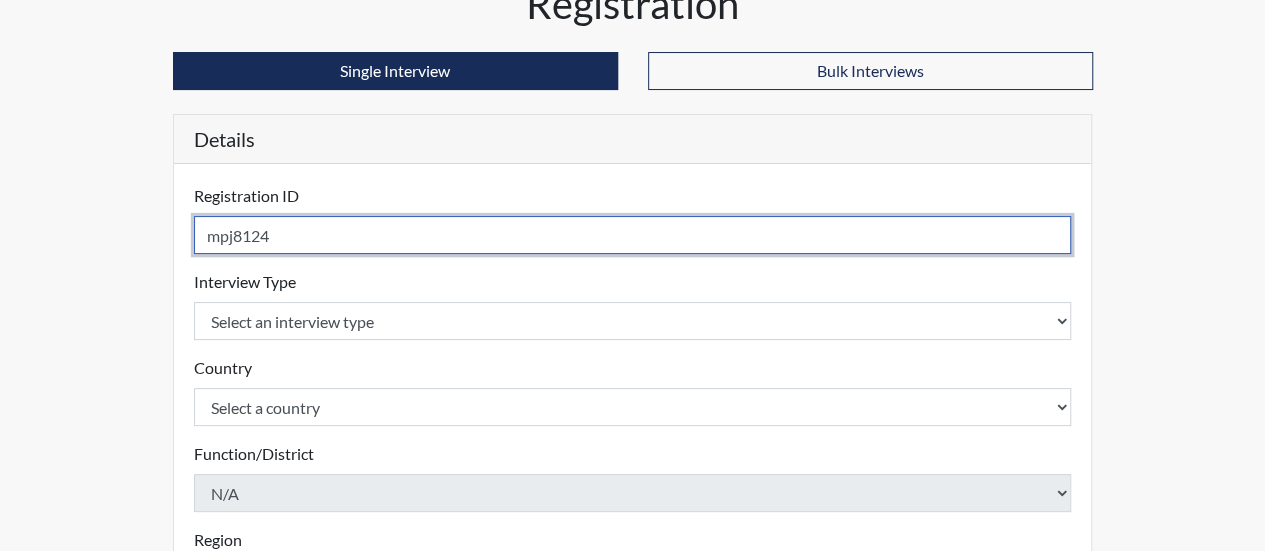 type on "mpj8124" 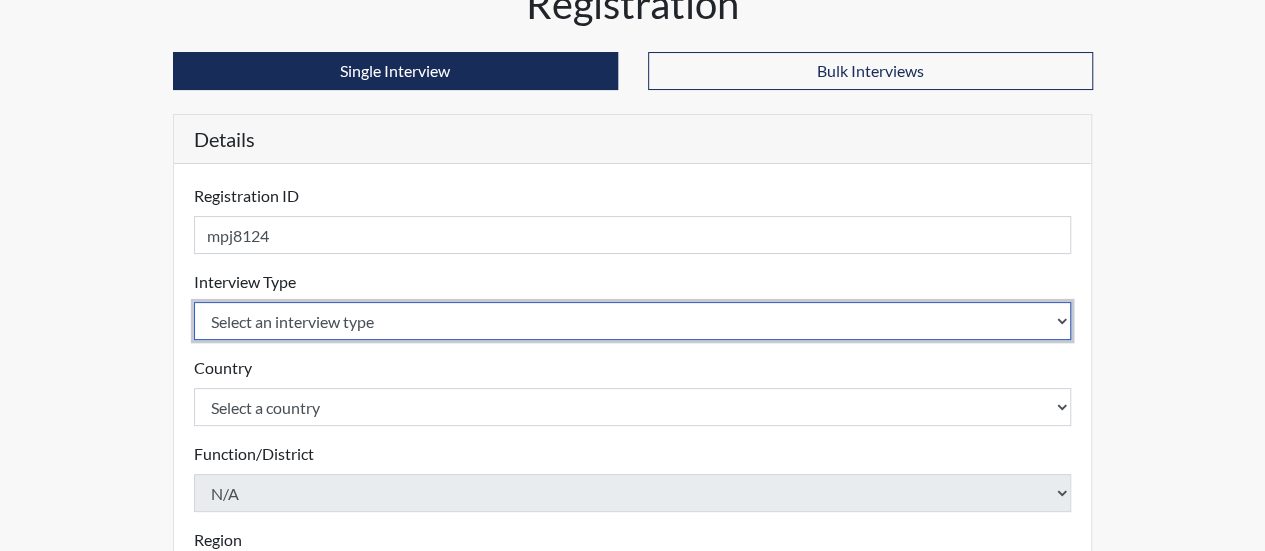 click on "Select an interview type  Corrections Pre-Employment" at bounding box center [633, 321] 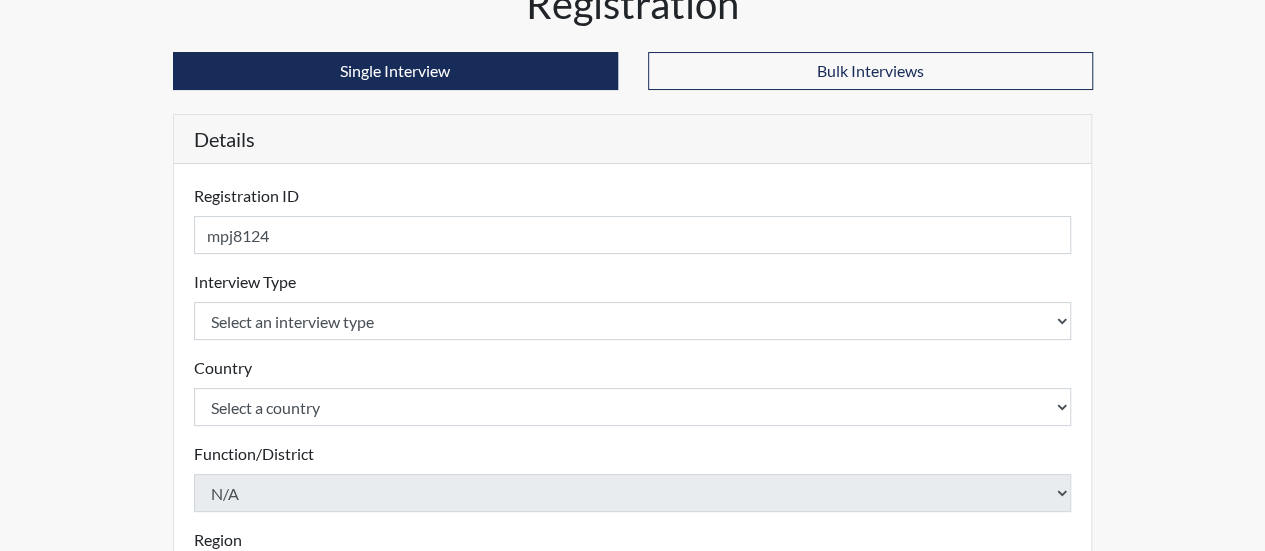click on "Country Select a country  [GEOGRAPHIC_DATA]   [GEOGRAPHIC_DATA]  Please select a country." at bounding box center [633, 391] 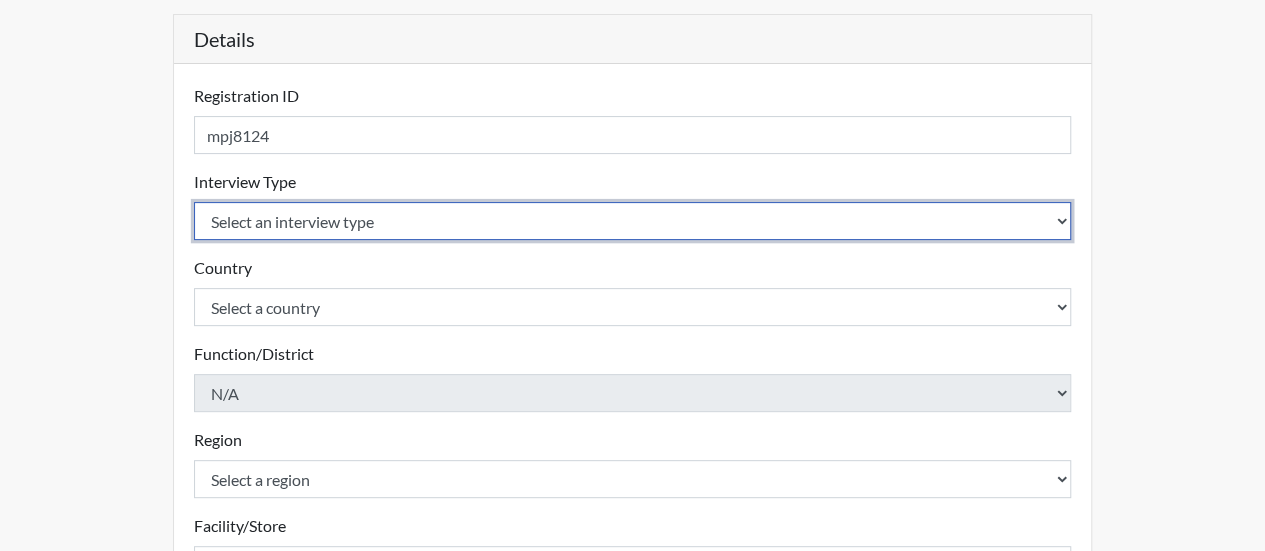 click on "Select an interview type  Corrections Pre-Employment" at bounding box center [633, 221] 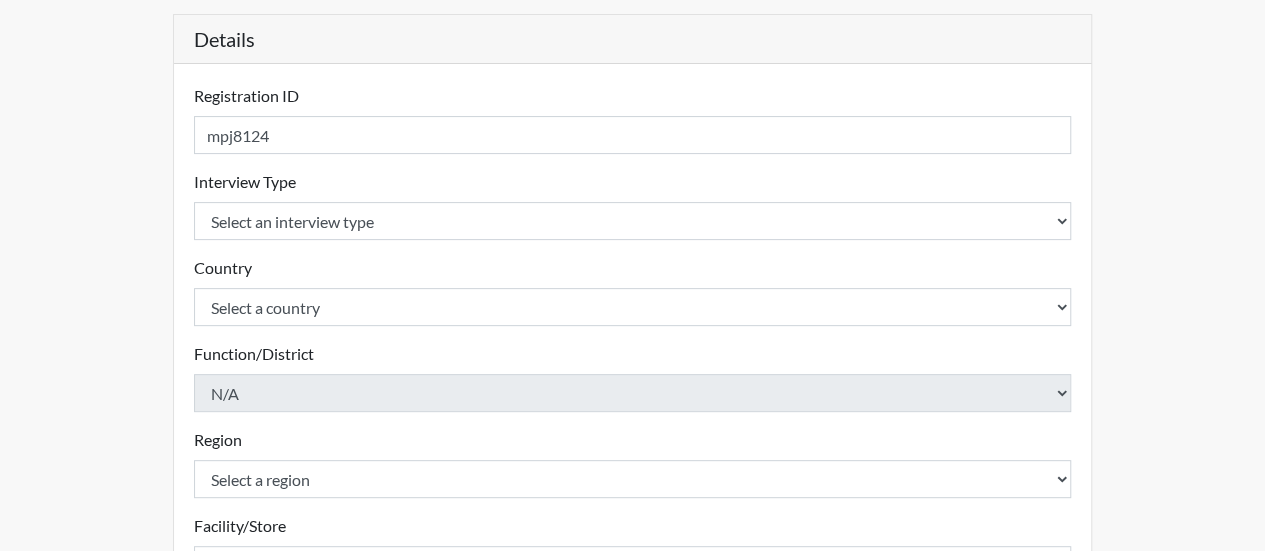 click on "Country Select a country  [GEOGRAPHIC_DATA]   [GEOGRAPHIC_DATA]  Please select a country." at bounding box center [633, 291] 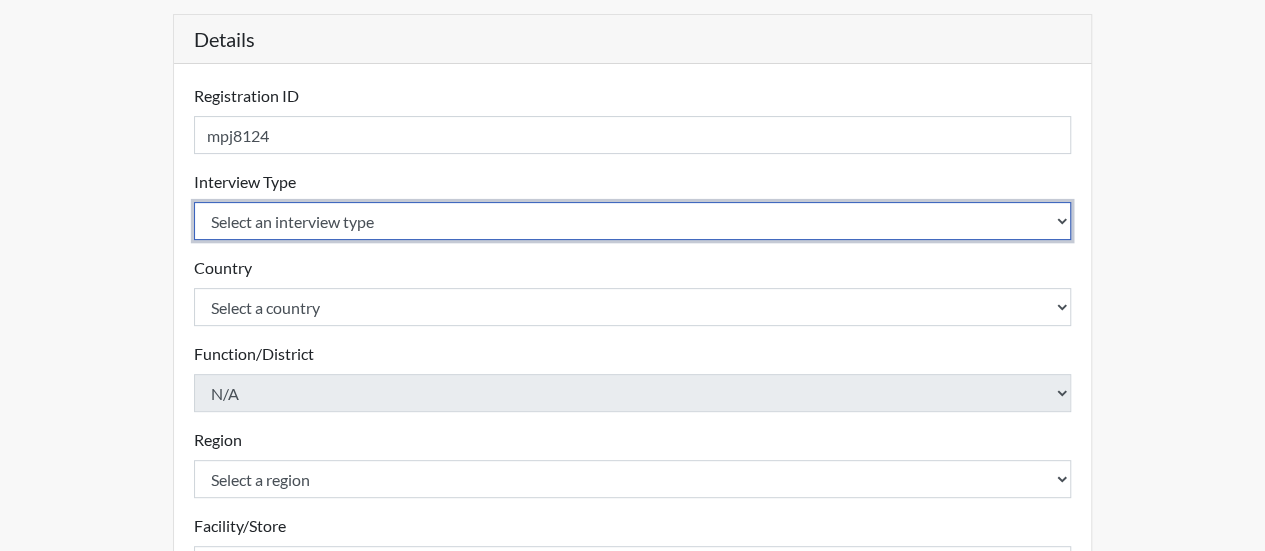 click on "Select an interview type  Corrections Pre-Employment" at bounding box center (633, 221) 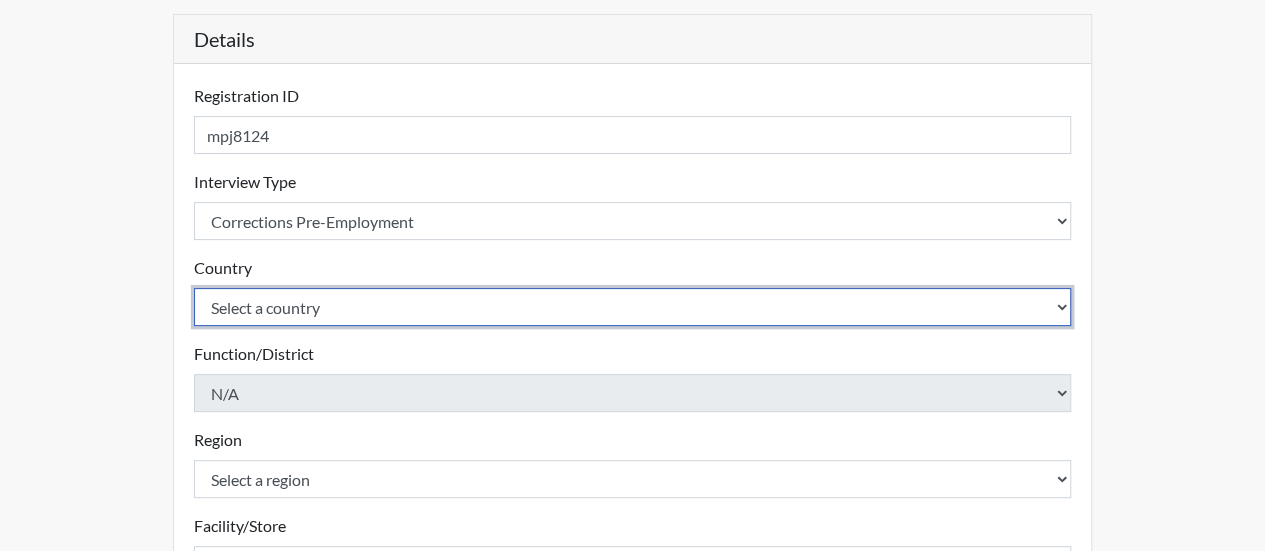 click on "Select a country  [GEOGRAPHIC_DATA]   [GEOGRAPHIC_DATA]" at bounding box center (633, 307) 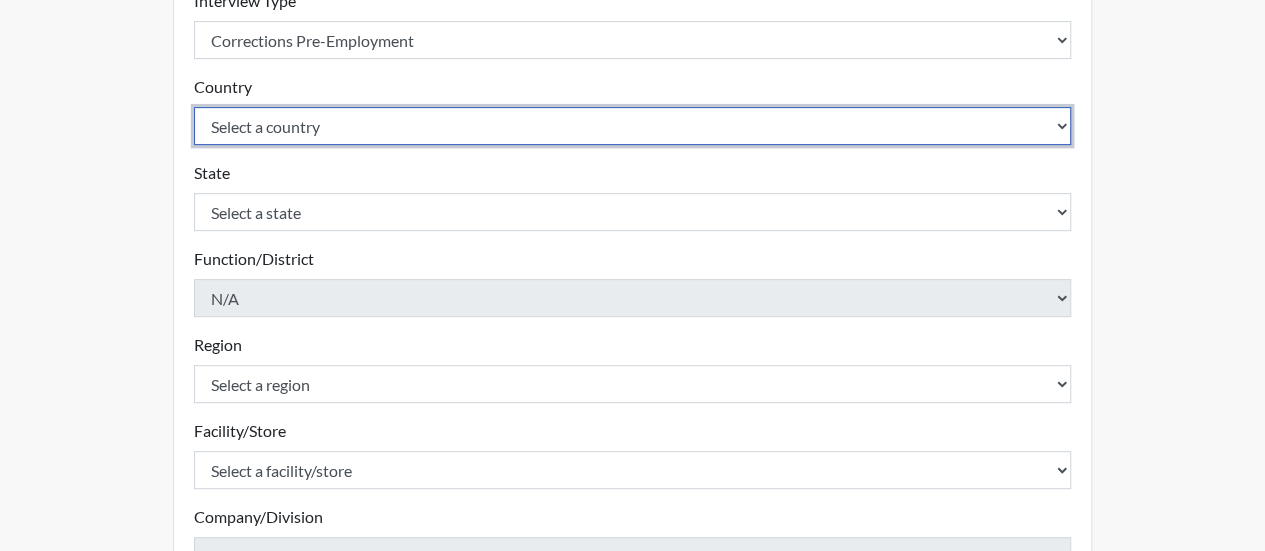scroll, scrollTop: 400, scrollLeft: 0, axis: vertical 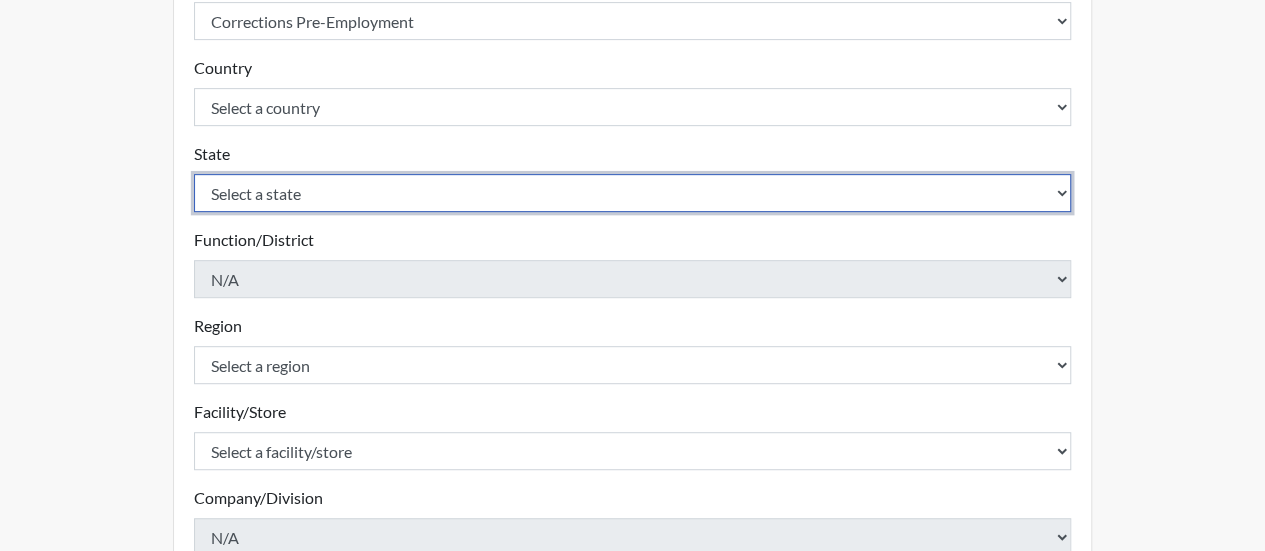 click on "Select a state  [US_STATE]   [US_STATE]   [US_STATE]   [US_STATE]   [US_STATE]   [US_STATE]   [US_STATE]   [US_STATE]   [US_STATE]   [US_STATE]   [US_STATE]   [US_STATE]   [US_STATE]   [US_STATE]   [US_STATE]   [US_STATE]   [US_STATE]   [US_STATE]   [US_STATE]   [US_STATE]   [US_STATE]   [US_STATE]   [US_STATE]   [US_STATE]   [US_STATE]   [US_STATE]   [US_STATE]   [US_STATE]   [US_STATE]   [US_STATE]   [US_STATE]   [US_STATE]   [US_STATE]   [US_STATE]   [US_STATE]   [US_STATE]   [US_STATE]   [US_STATE]   [US_STATE]   [US_STATE]   [US_STATE]   [US_STATE]   [US_STATE]   [US_STATE]   [US_STATE]   [US_STATE][PERSON_NAME][US_STATE]   [US_STATE]   [US_STATE]   [US_STATE]" at bounding box center [633, 193] 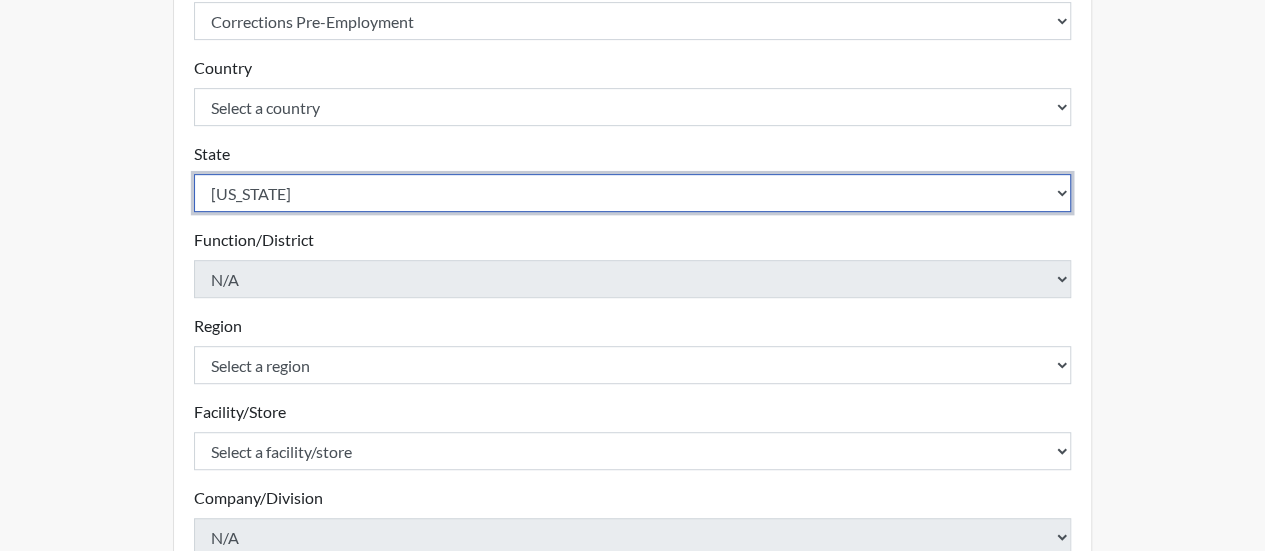 click on "Select a state  [US_STATE]   [US_STATE]   [US_STATE]   [US_STATE]   [US_STATE]   [US_STATE]   [US_STATE]   [US_STATE]   [US_STATE]   [US_STATE]   [US_STATE]   [US_STATE]   [US_STATE]   [US_STATE]   [US_STATE]   [US_STATE]   [US_STATE]   [US_STATE]   [US_STATE]   [US_STATE]   [US_STATE]   [US_STATE]   [US_STATE]   [US_STATE]   [US_STATE]   [US_STATE]   [US_STATE]   [US_STATE]   [US_STATE]   [US_STATE]   [US_STATE]   [US_STATE]   [US_STATE]   [US_STATE]   [US_STATE]   [US_STATE]   [US_STATE]   [US_STATE]   [US_STATE]   [US_STATE]   [US_STATE]   [US_STATE]   [US_STATE]   [US_STATE]   [US_STATE]   [US_STATE][PERSON_NAME][US_STATE]   [US_STATE]   [US_STATE]   [US_STATE]" at bounding box center (633, 193) 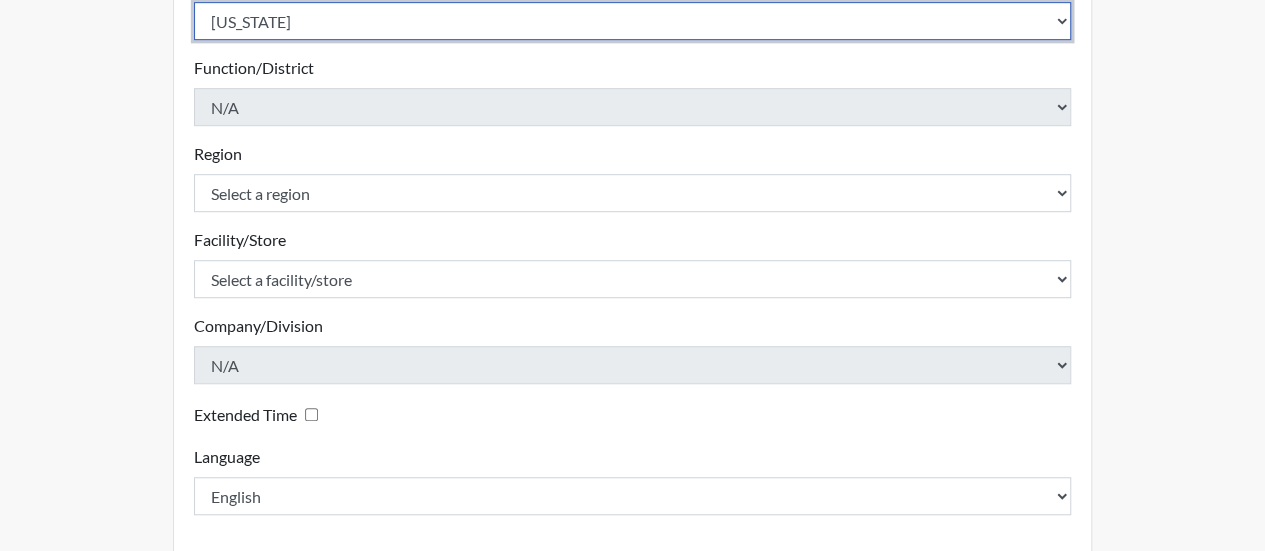 scroll, scrollTop: 600, scrollLeft: 0, axis: vertical 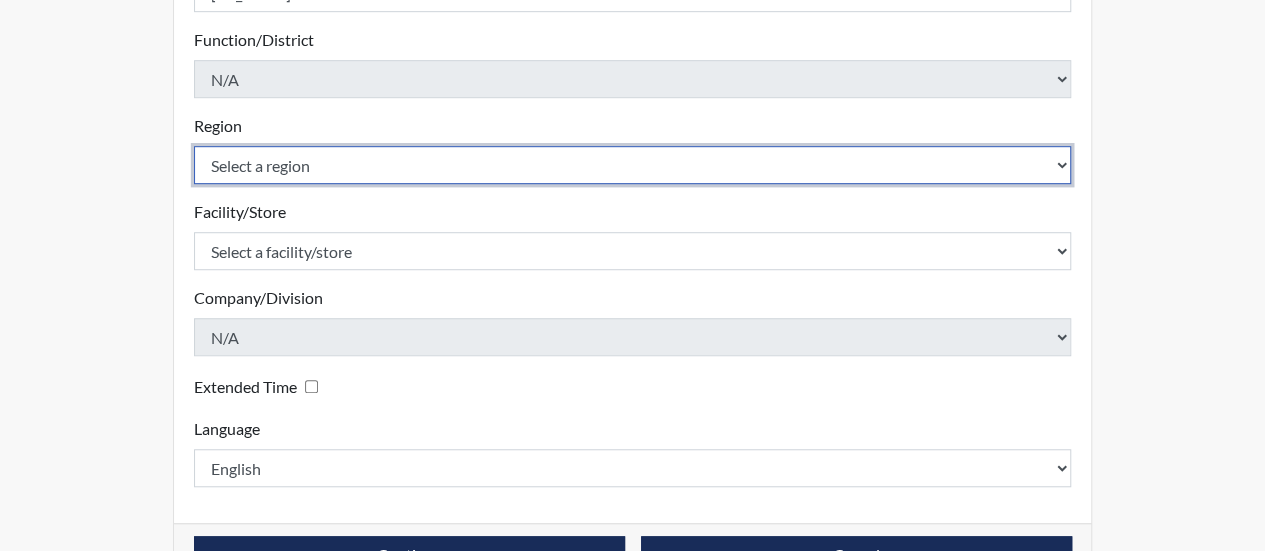 click on "Select a region  [GEOGRAPHIC_DATA]" at bounding box center (633, 165) 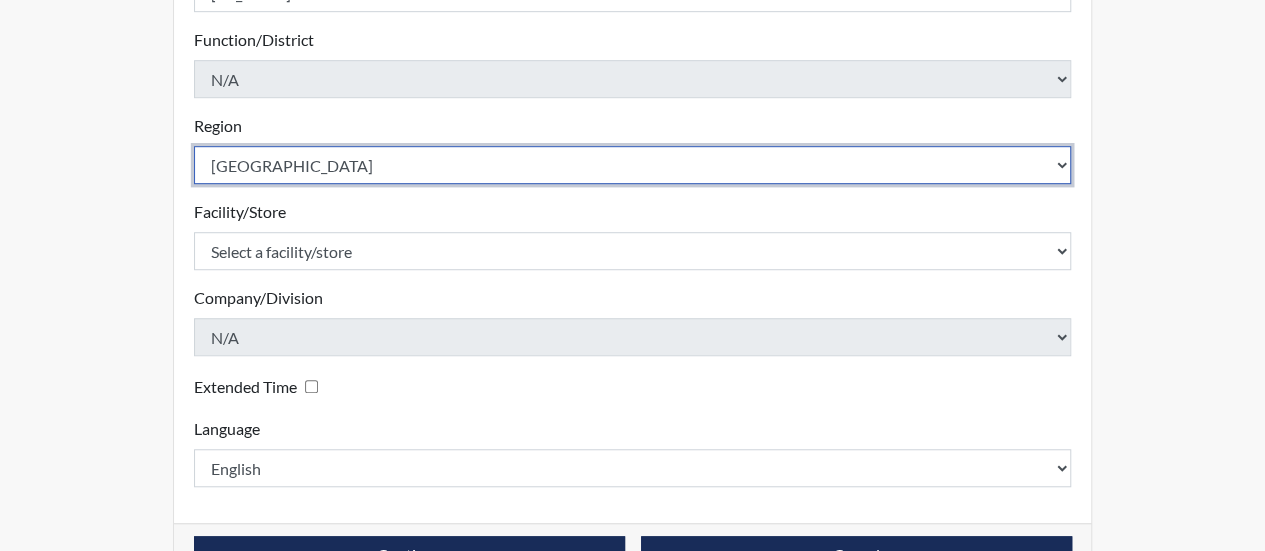 click on "Select a region  [GEOGRAPHIC_DATA]" at bounding box center [633, 165] 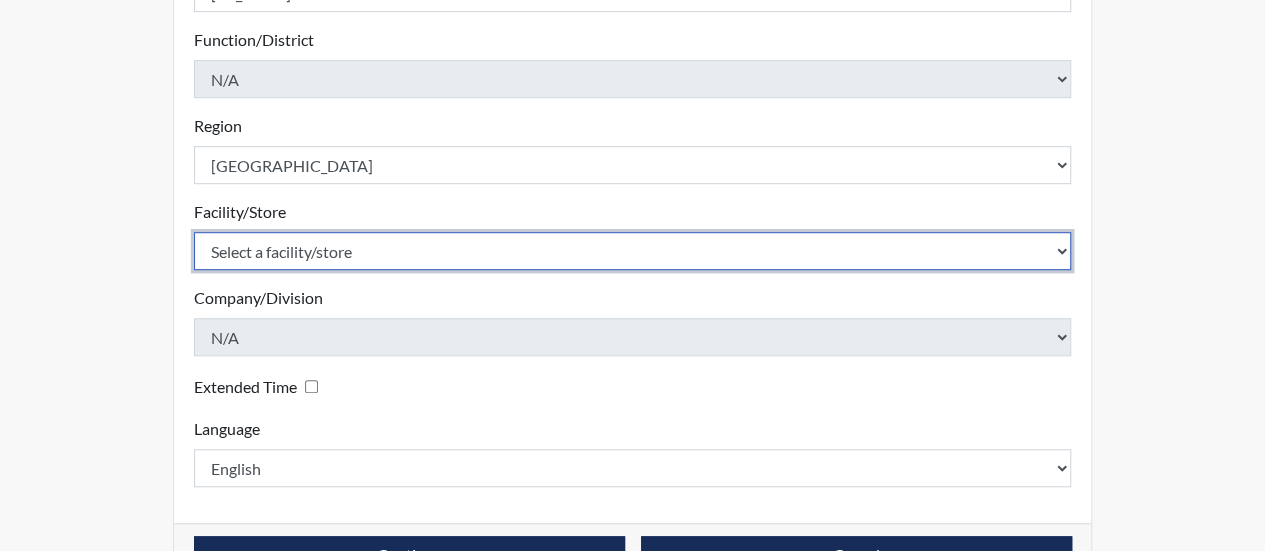 click on "Select a facility/store  [GEOGRAPHIC_DATA][PERSON_NAME]" at bounding box center [633, 251] 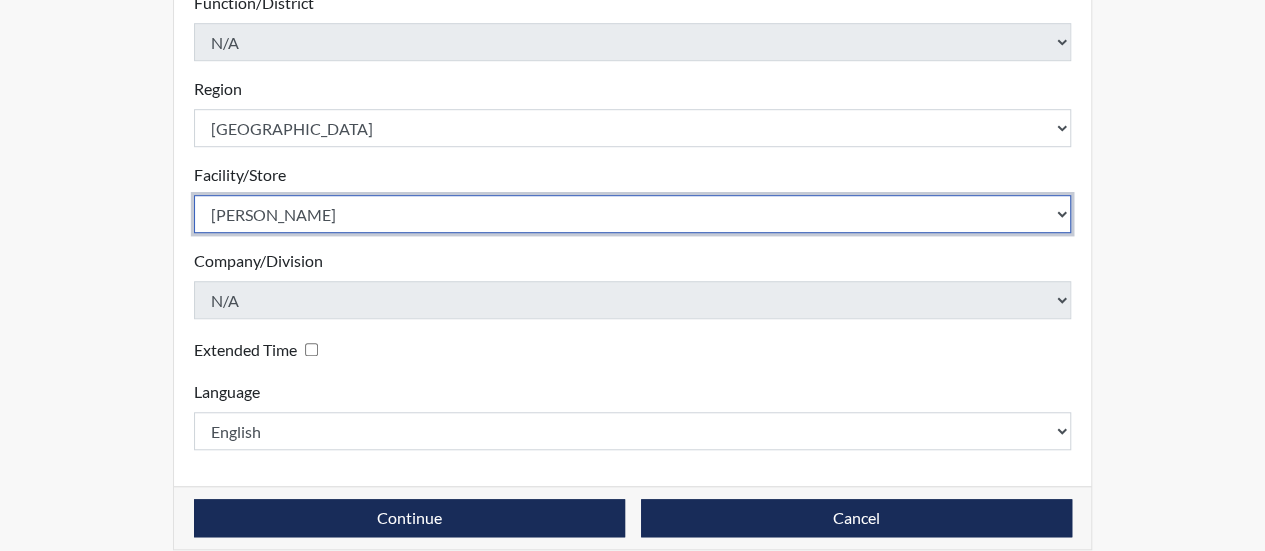 scroll, scrollTop: 657, scrollLeft: 0, axis: vertical 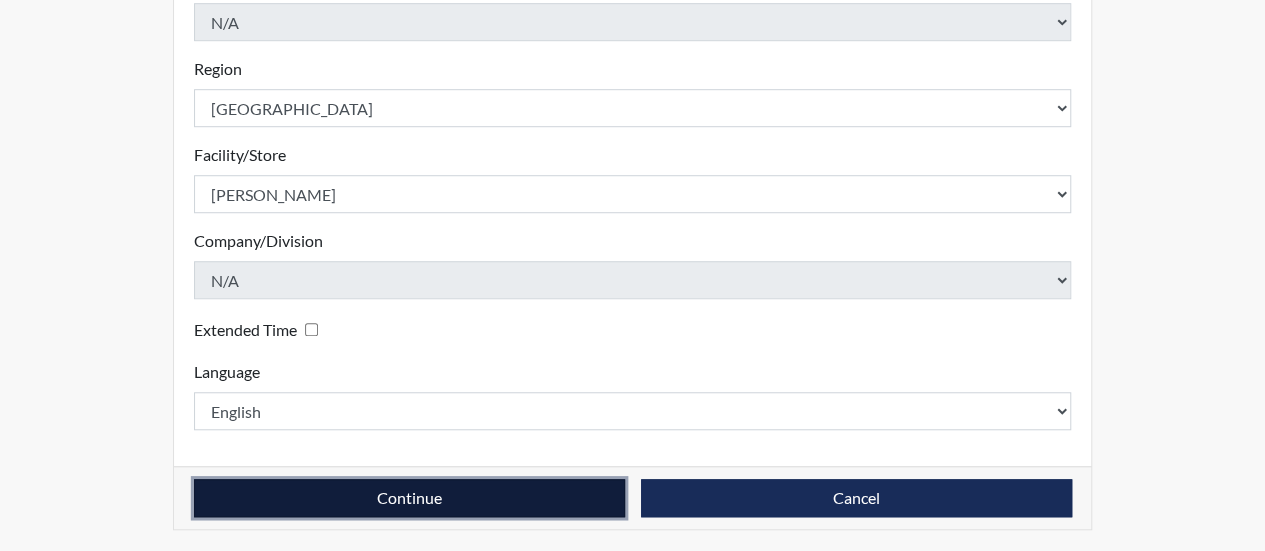 click on "Continue" at bounding box center [409, 498] 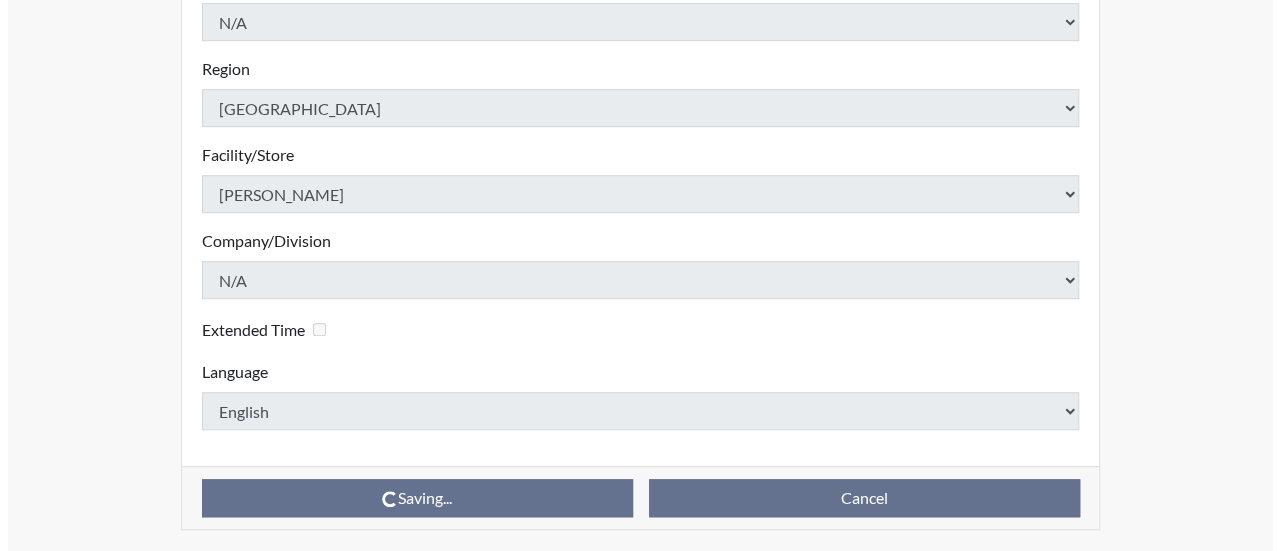 scroll, scrollTop: 0, scrollLeft: 0, axis: both 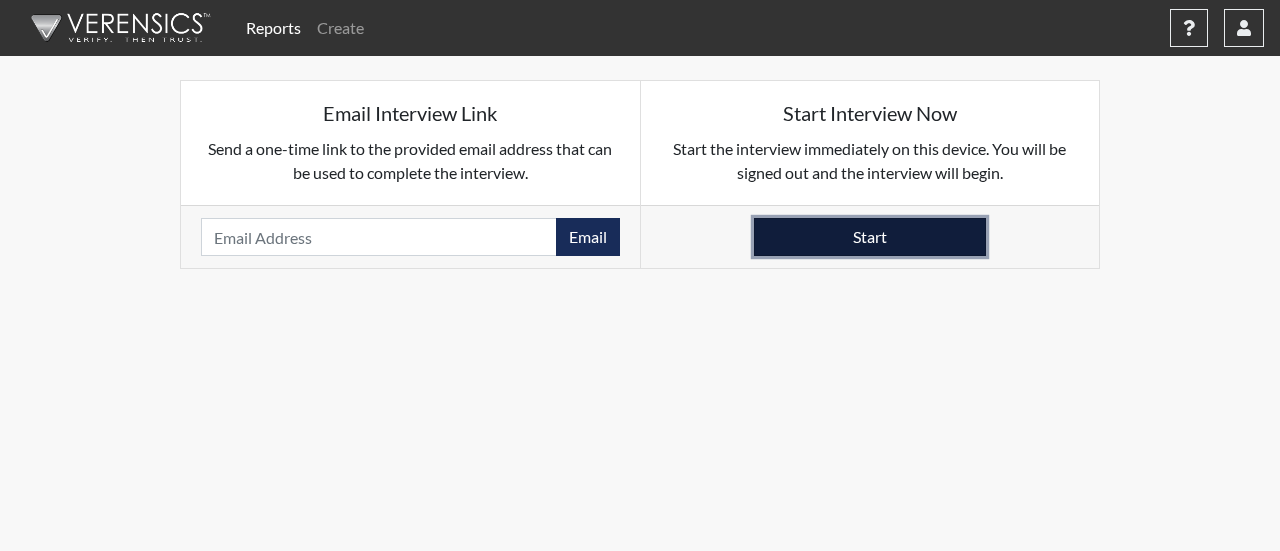 click on "Start" at bounding box center (870, 237) 